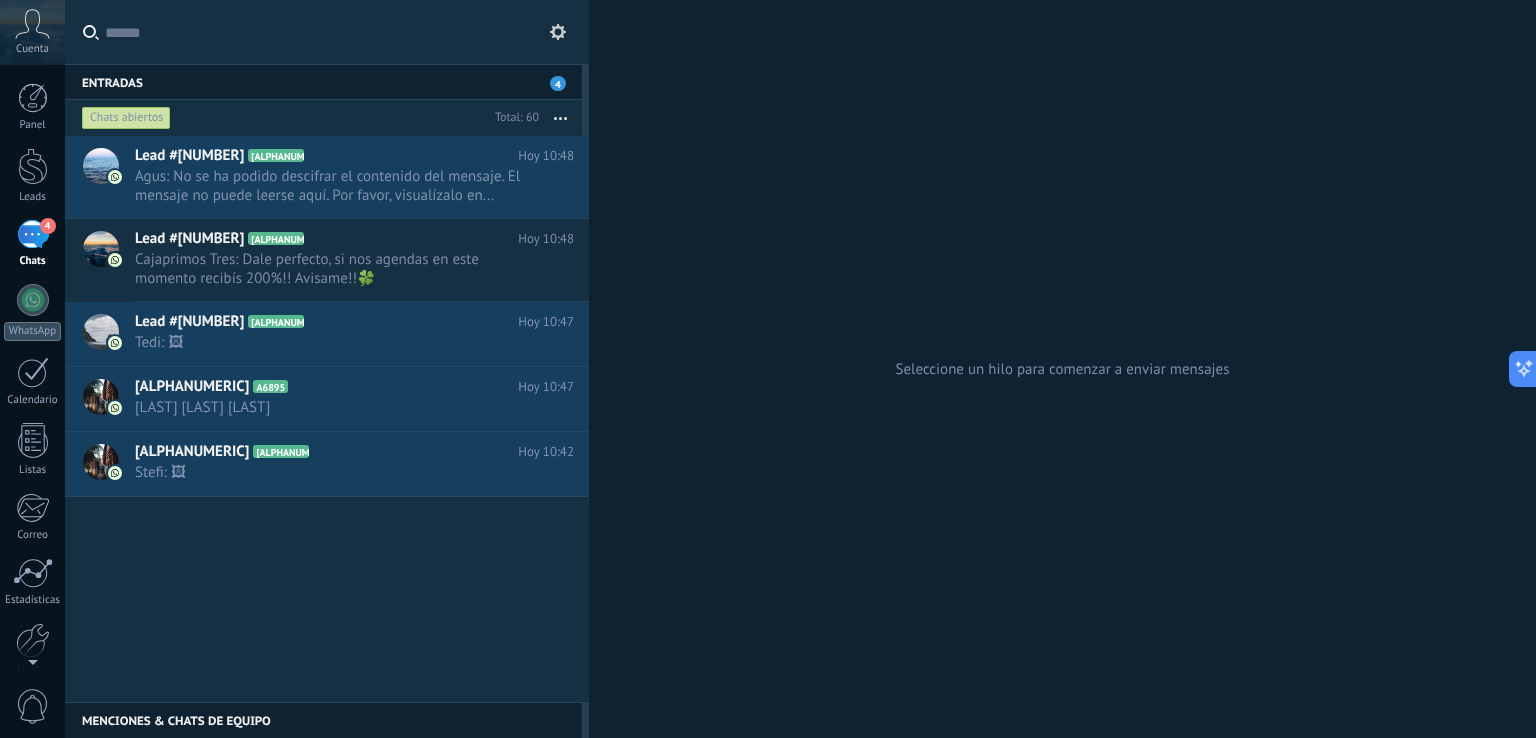 scroll, scrollTop: 0, scrollLeft: 0, axis: both 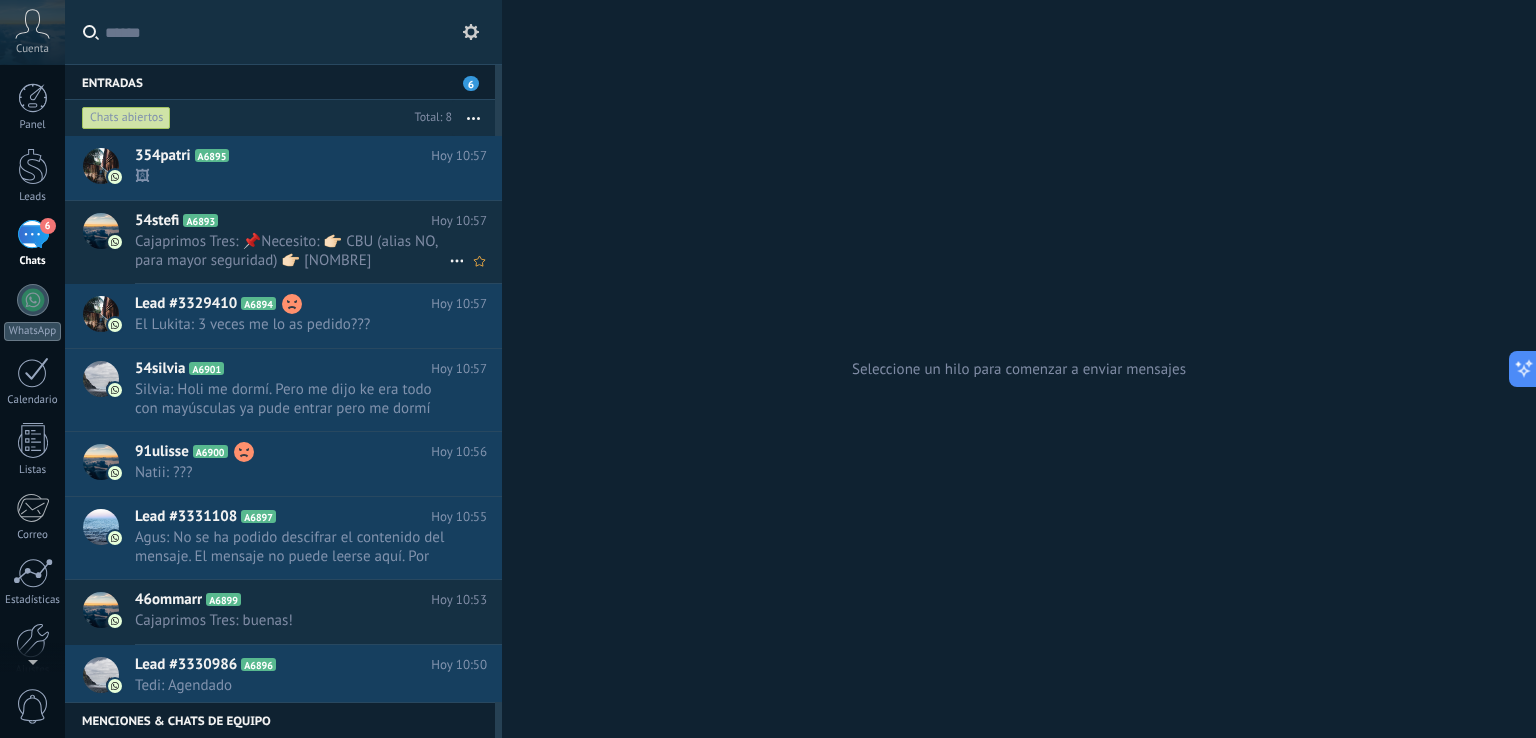 click on "Cajaprimos Tres: 📌Necesito:
👉🏻 CBU (alias NO, para mayor seguridad)
👉🏻 [FIRST] [LAST] del titular
ILIMITADOS las 24hs 🥳
Por favor salir un momento del jueg0 para poder hacer el retir0🙏🏼
🎰Se retir4 TODO, para jug4r volver a carg4r🎰" at bounding box center (292, 251) 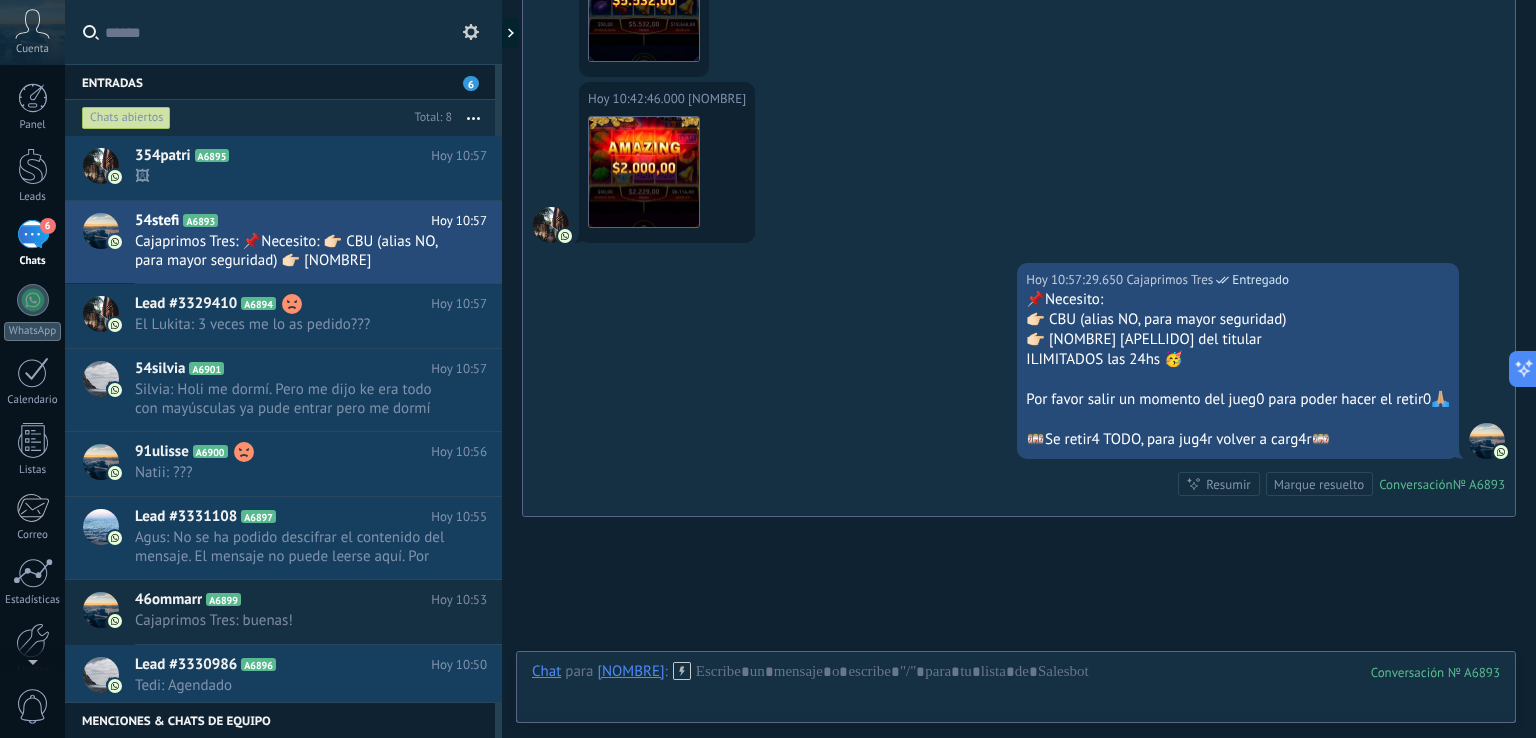 scroll, scrollTop: 3758, scrollLeft: 0, axis: vertical 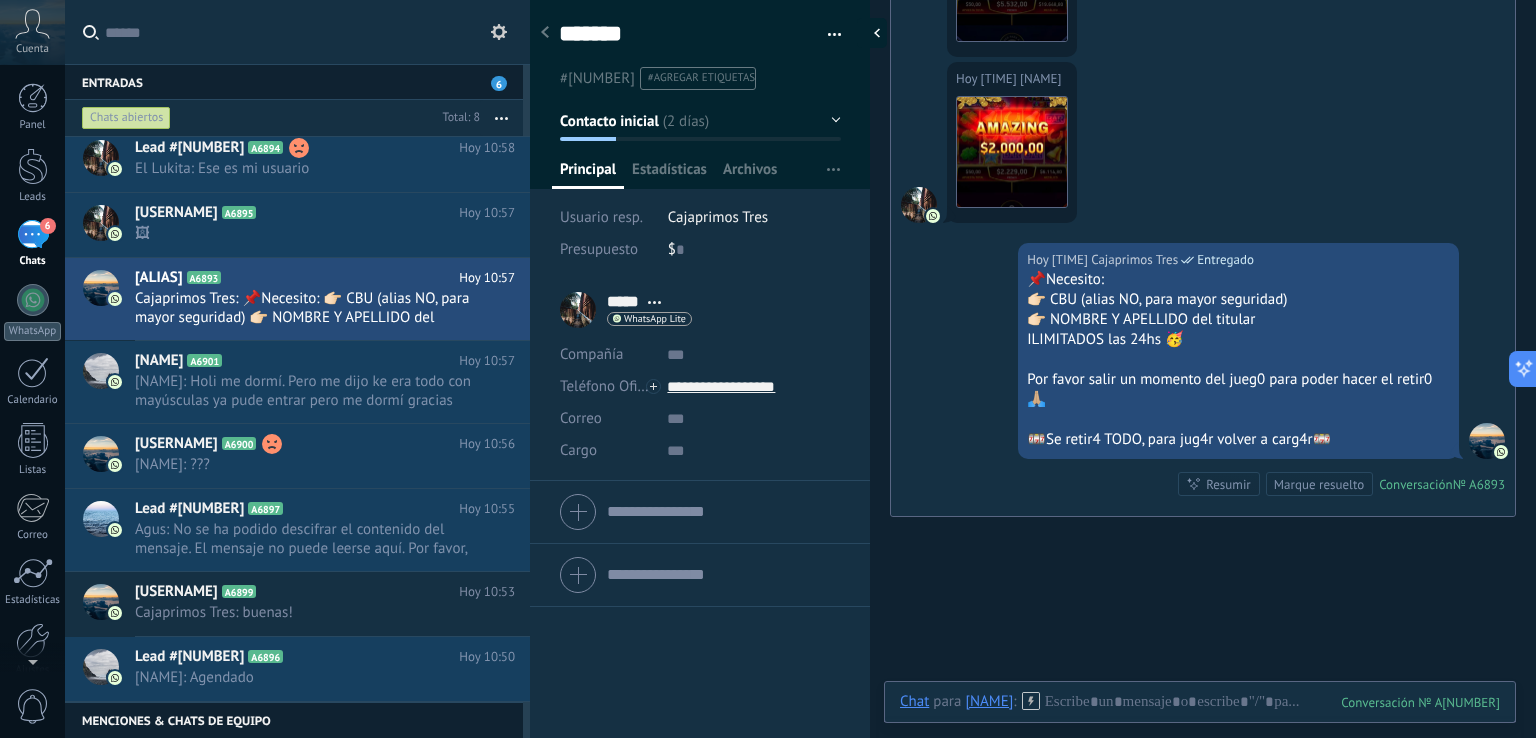 click at bounding box center [872, 33] 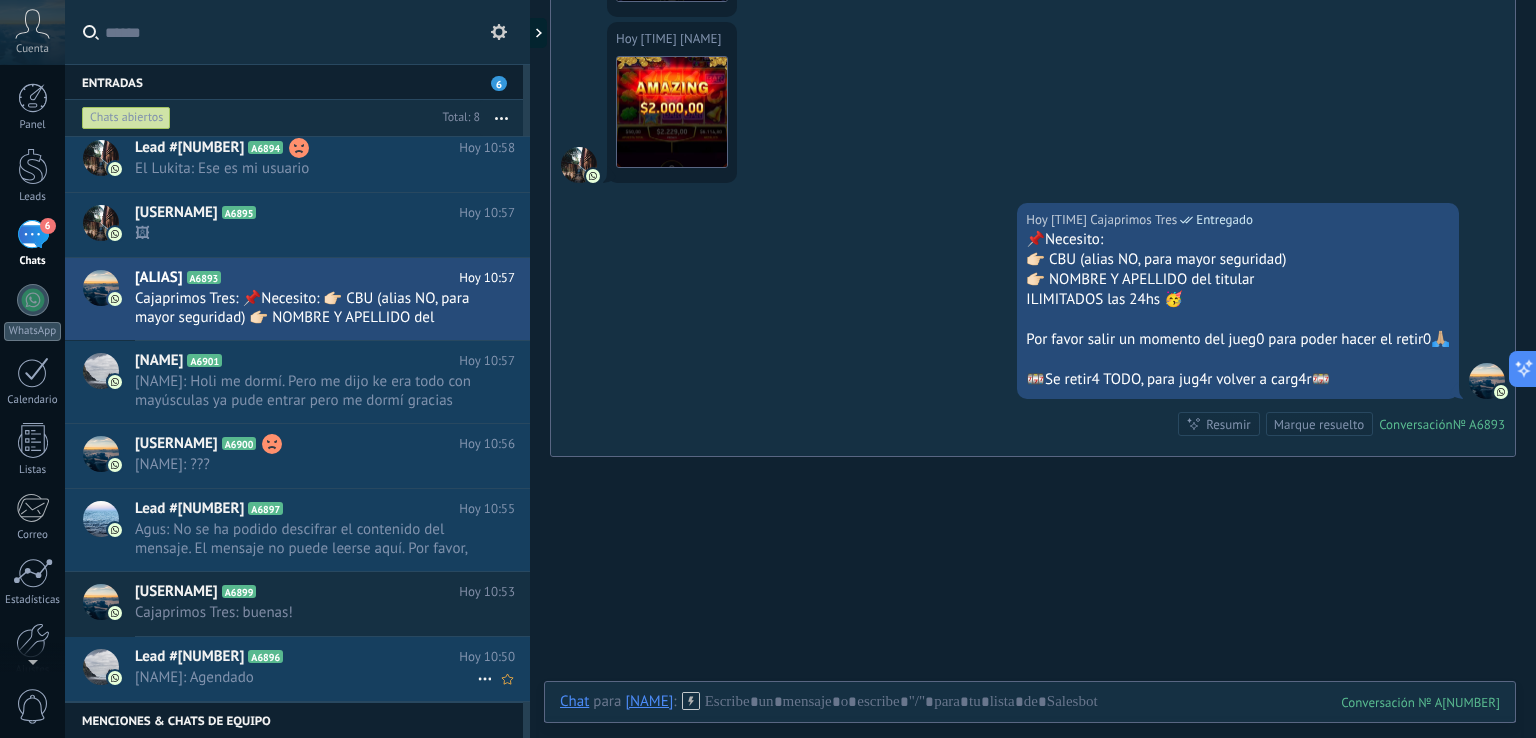 click on "Lead #3330986
A6896" at bounding box center [297, 657] 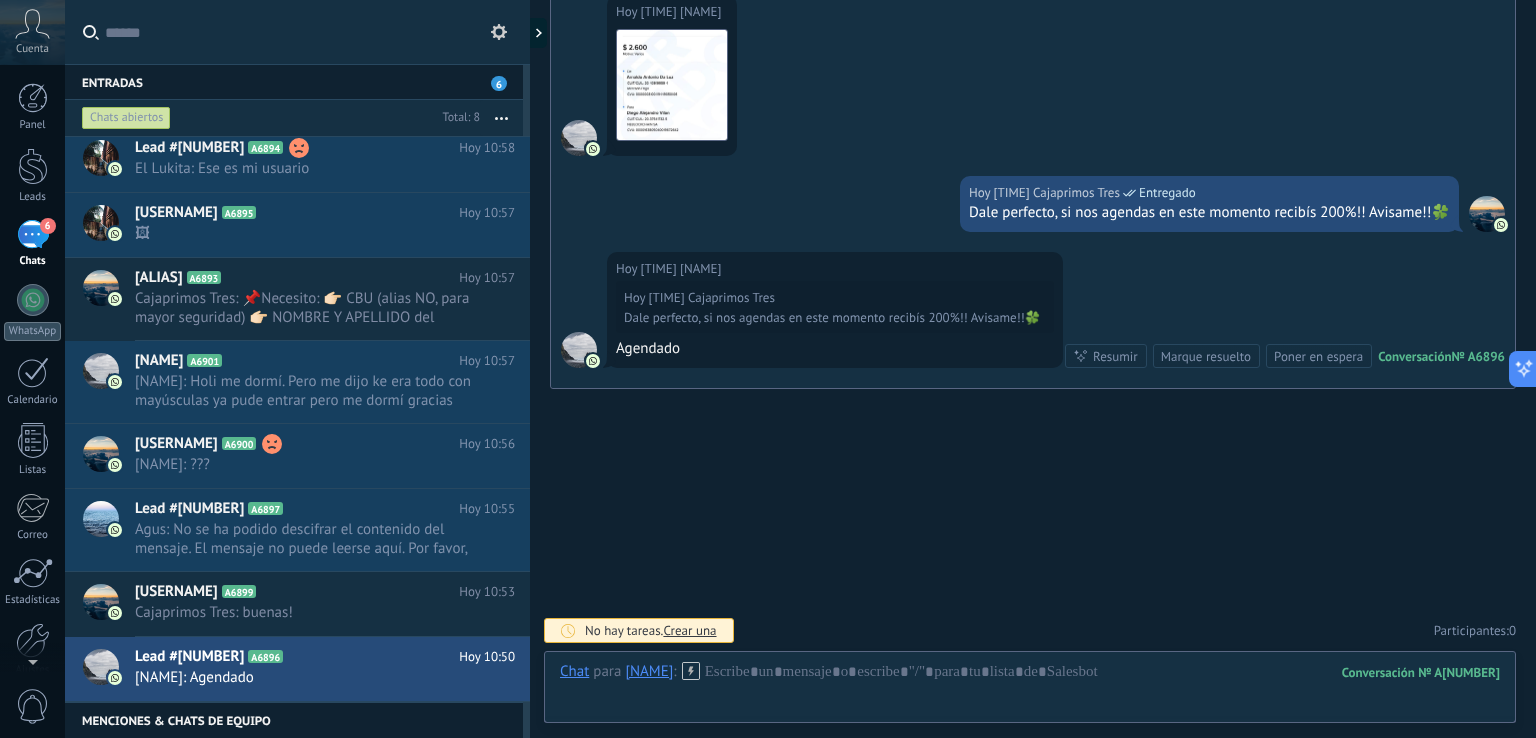 scroll, scrollTop: 353, scrollLeft: 0, axis: vertical 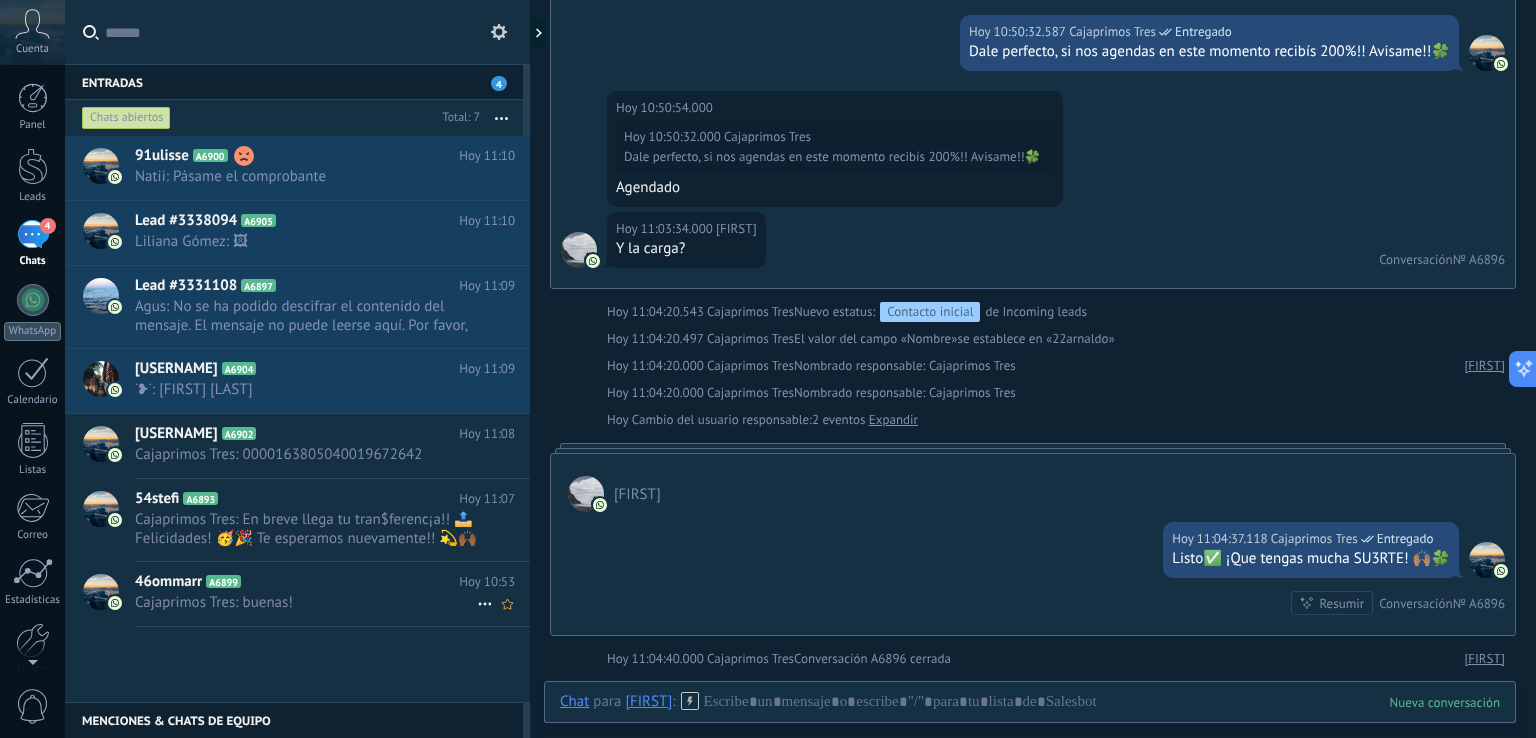 click on "46ommarr
A6899
Hoy 10:53
Cajaprimos Tres: buenas!" at bounding box center (332, 593) 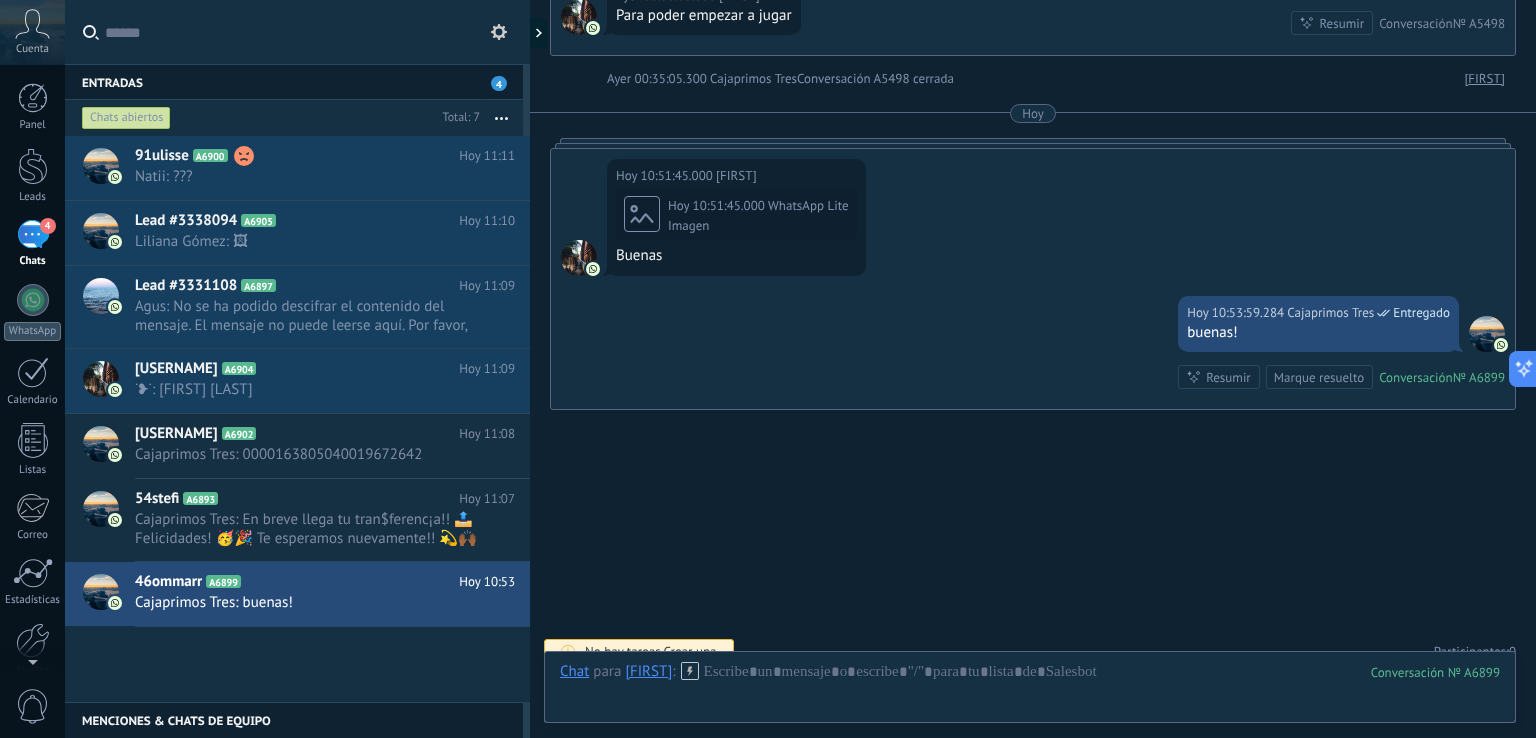 scroll, scrollTop: 1034, scrollLeft: 0, axis: vertical 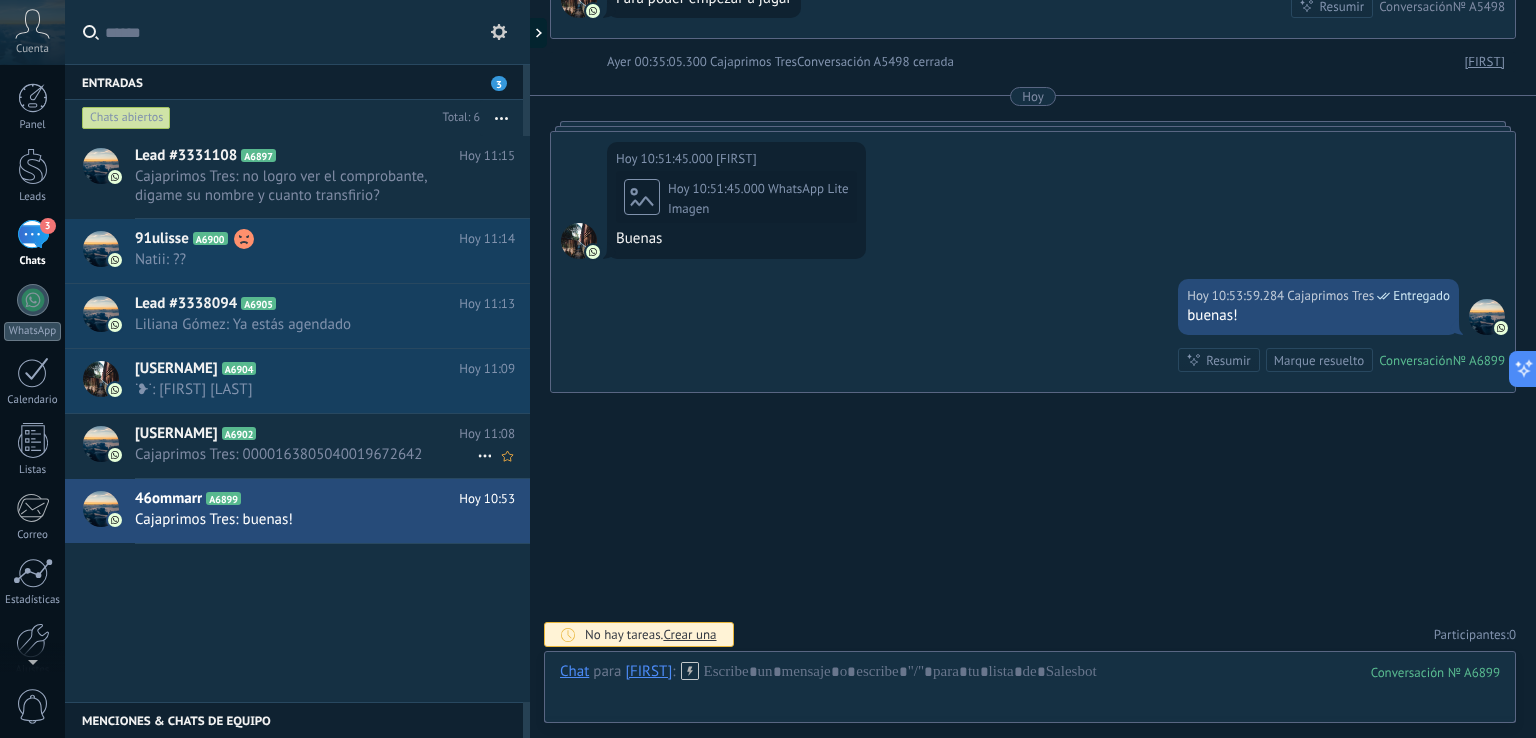 click on "57nahue
A6902" at bounding box center [297, 434] 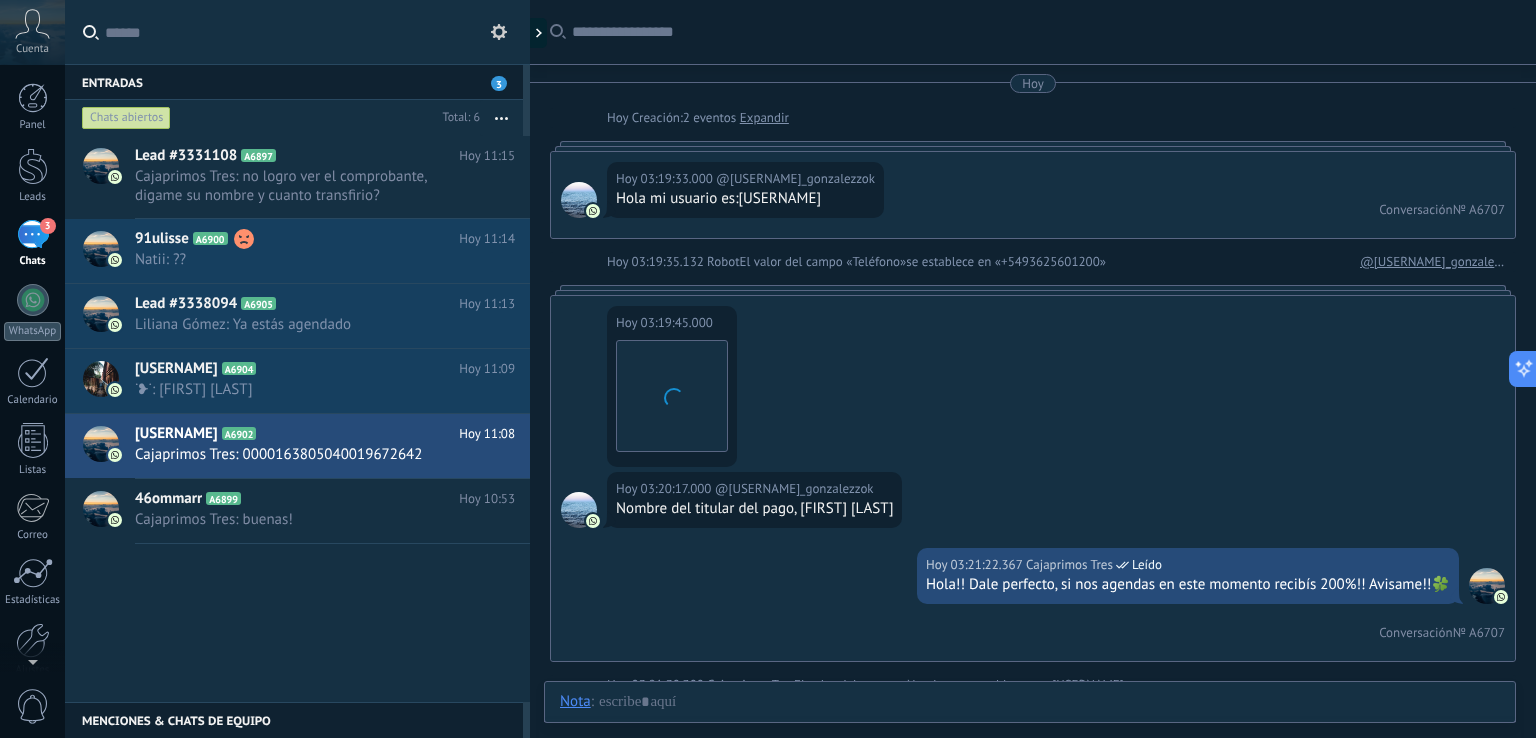 scroll, scrollTop: 1251, scrollLeft: 0, axis: vertical 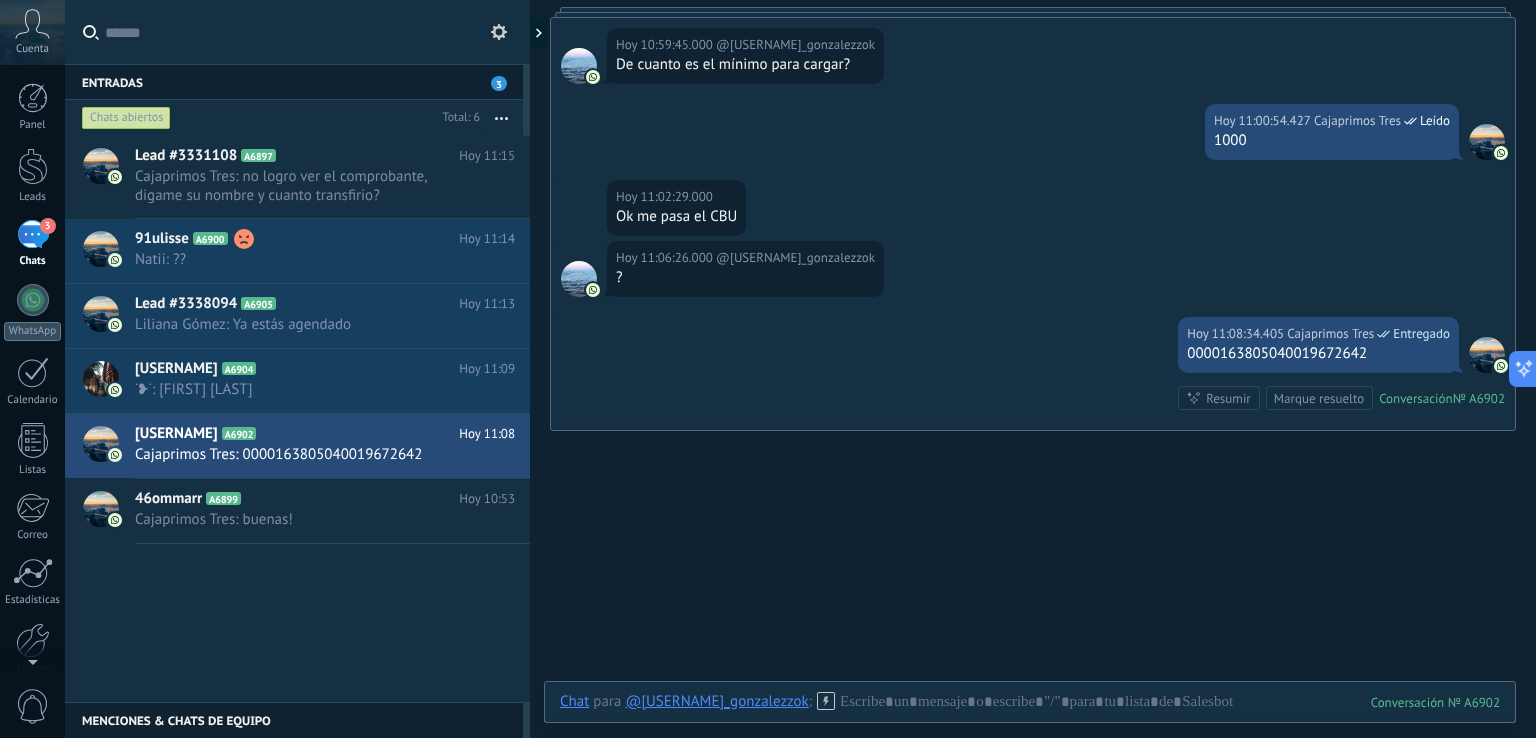 click on "0000163805040019672642" at bounding box center [1318, 354] 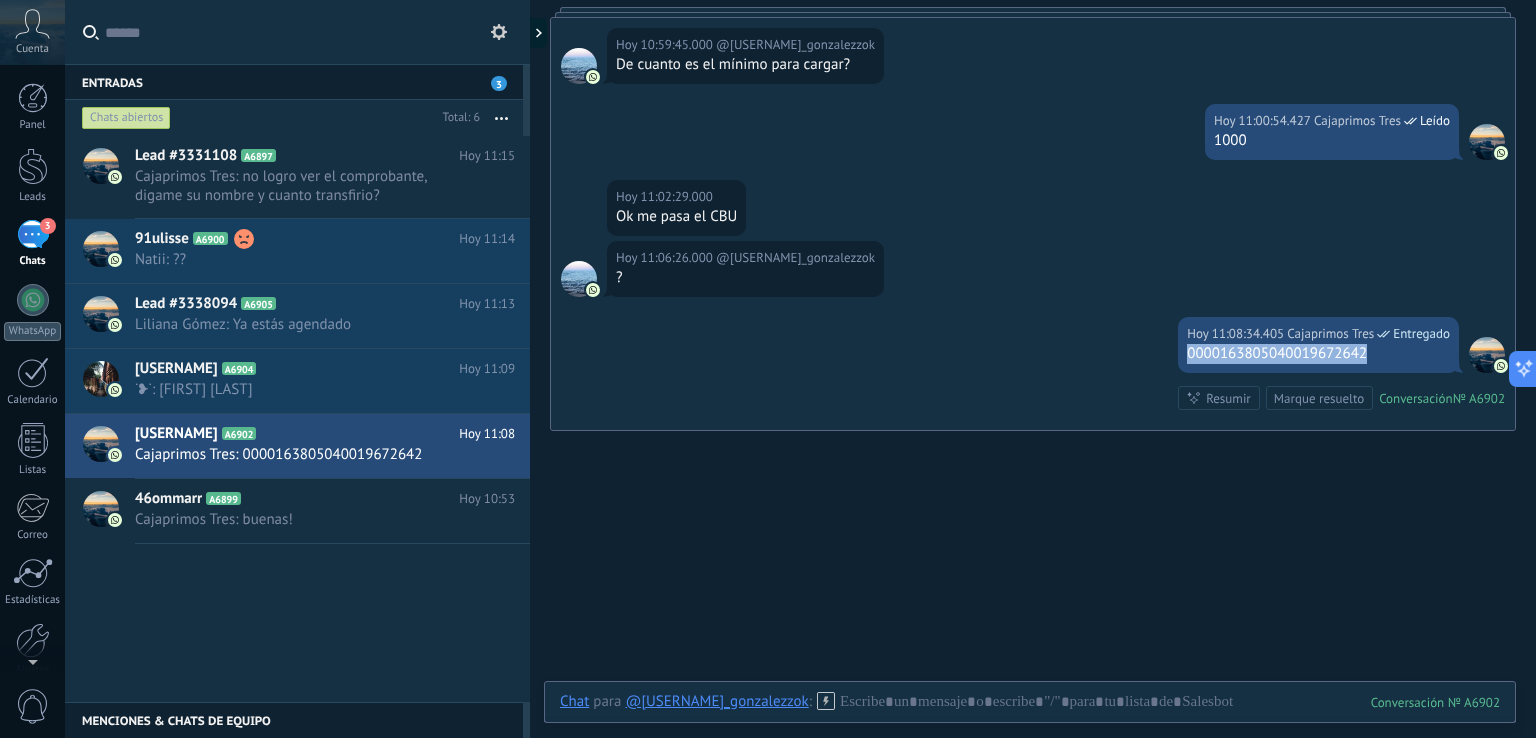 click on "0000163805040019672642" at bounding box center [1318, 354] 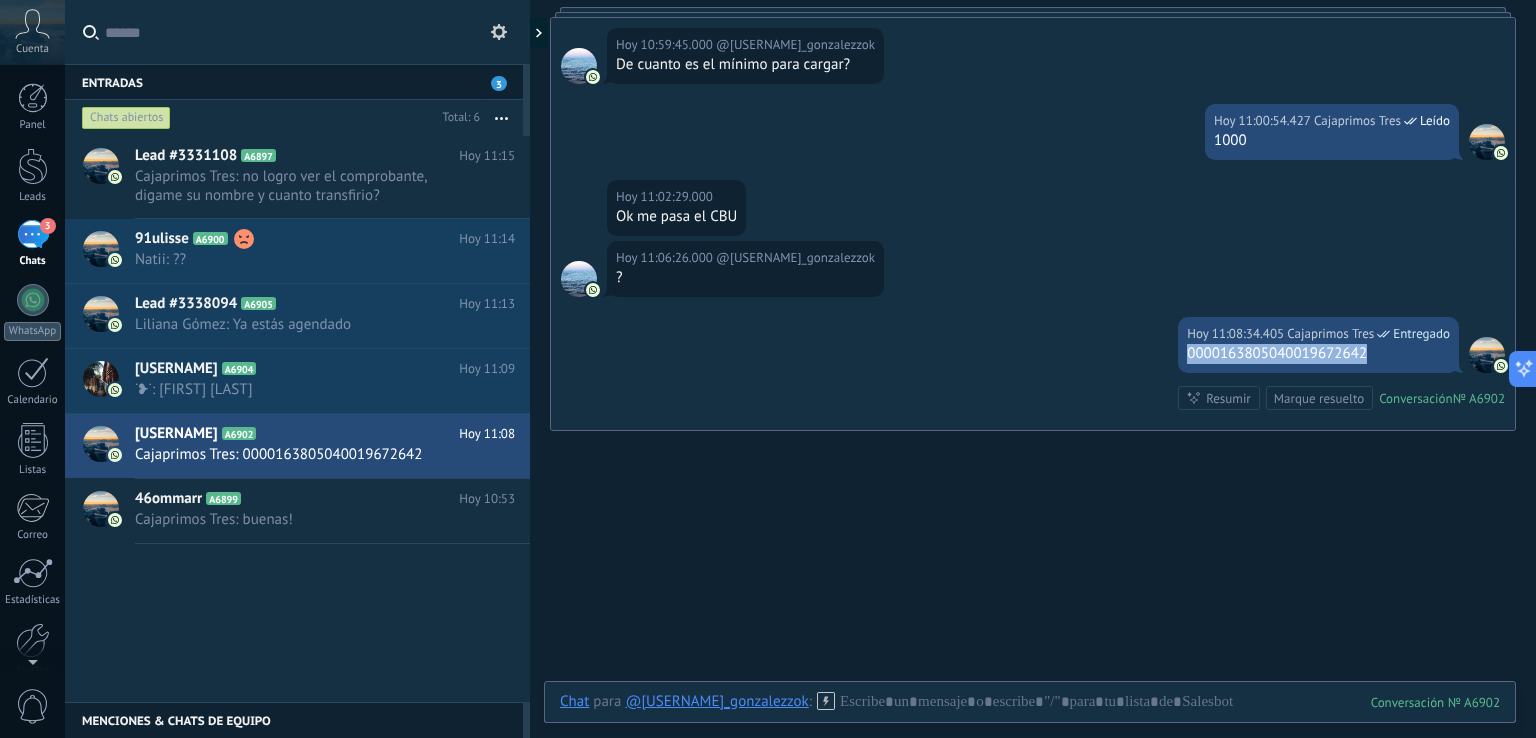 drag, startPoint x: 297, startPoint y: 529, endPoint x: 370, endPoint y: 548, distance: 75.43209 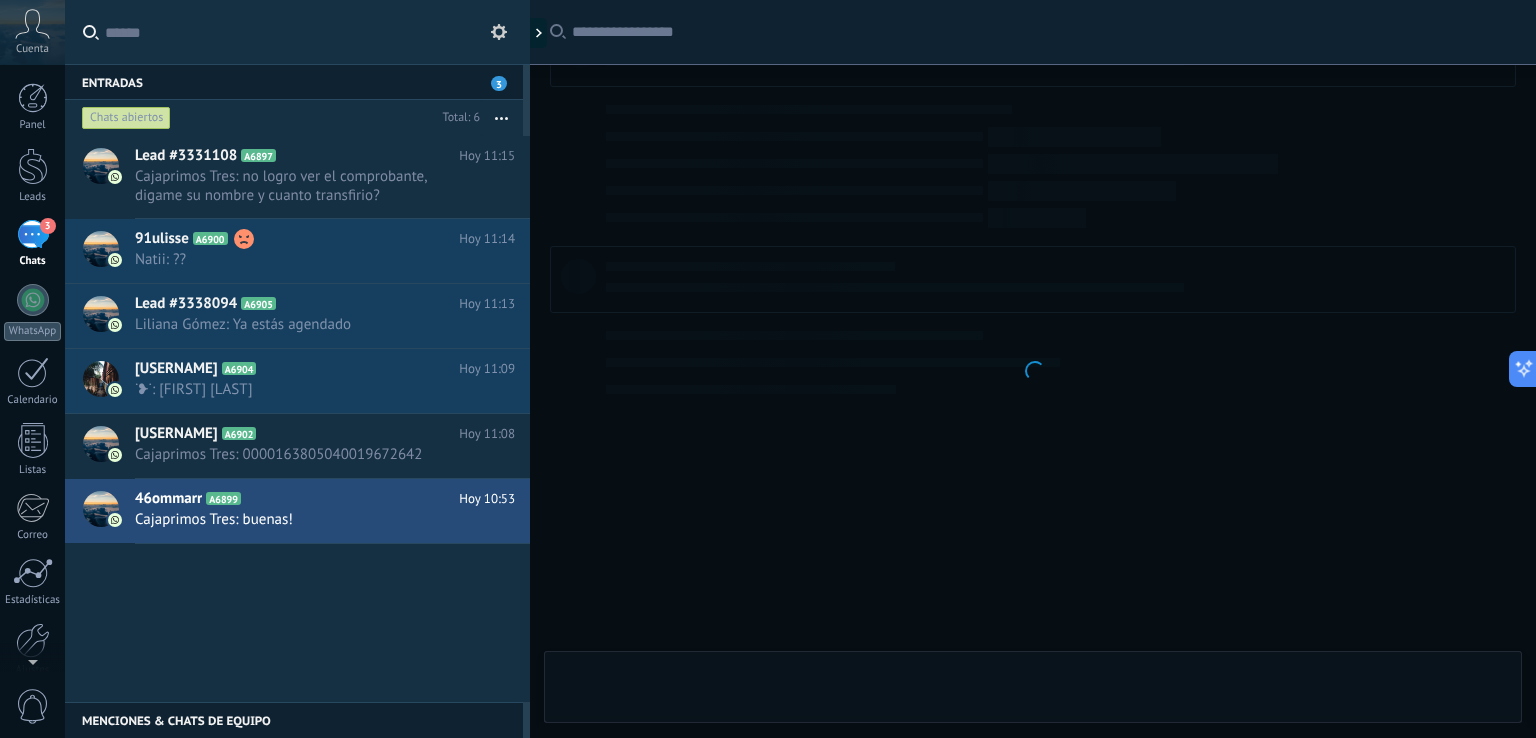 scroll, scrollTop: 996, scrollLeft: 0, axis: vertical 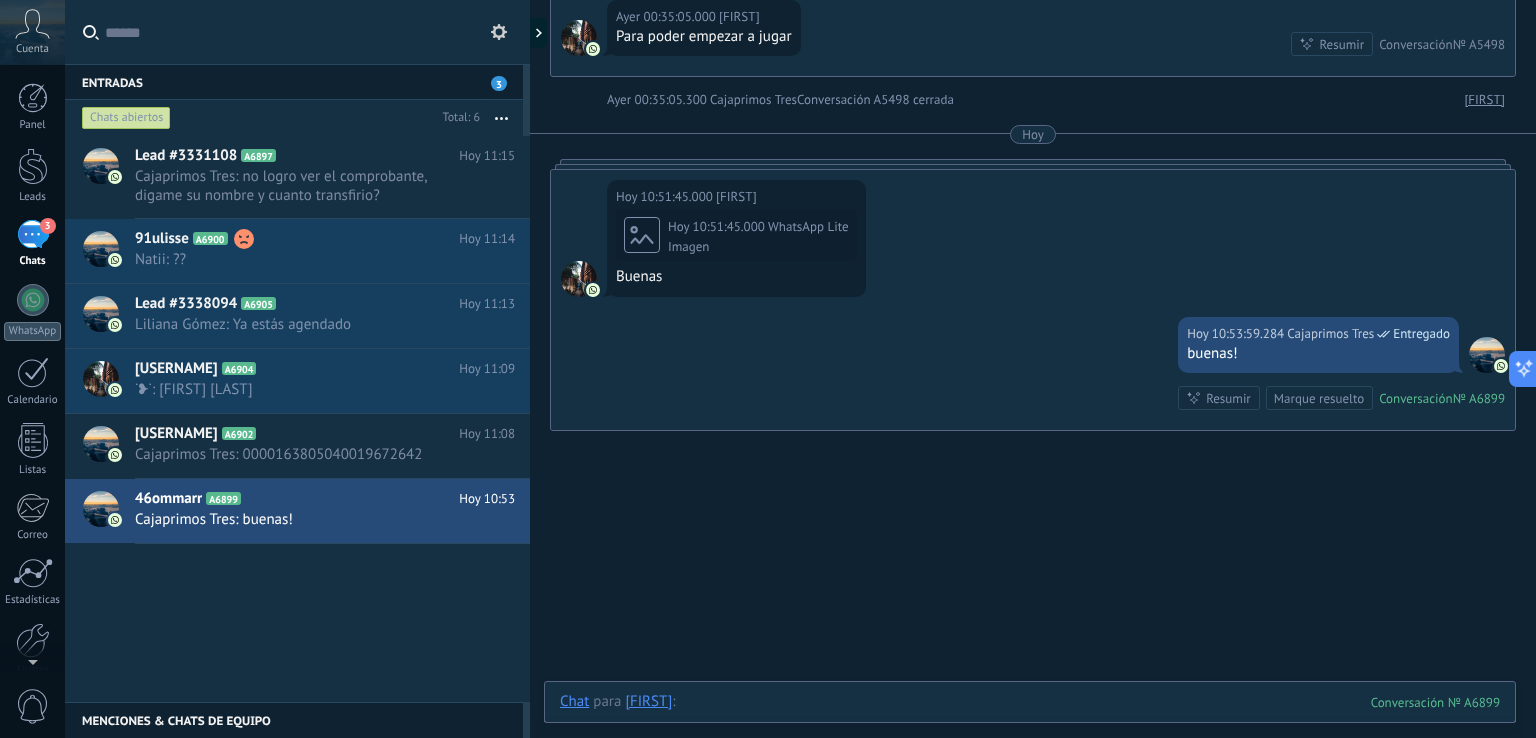 click at bounding box center (1030, 722) 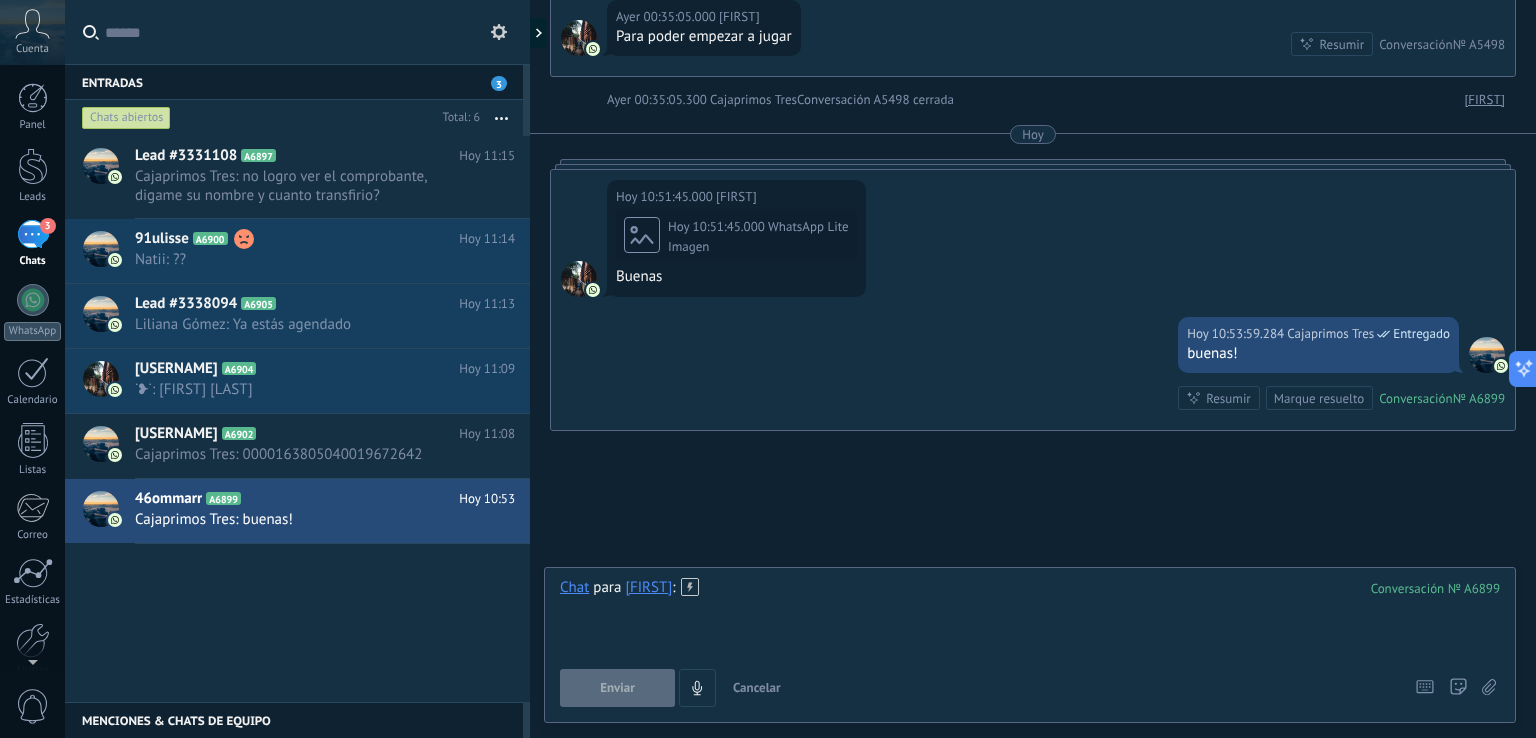 type 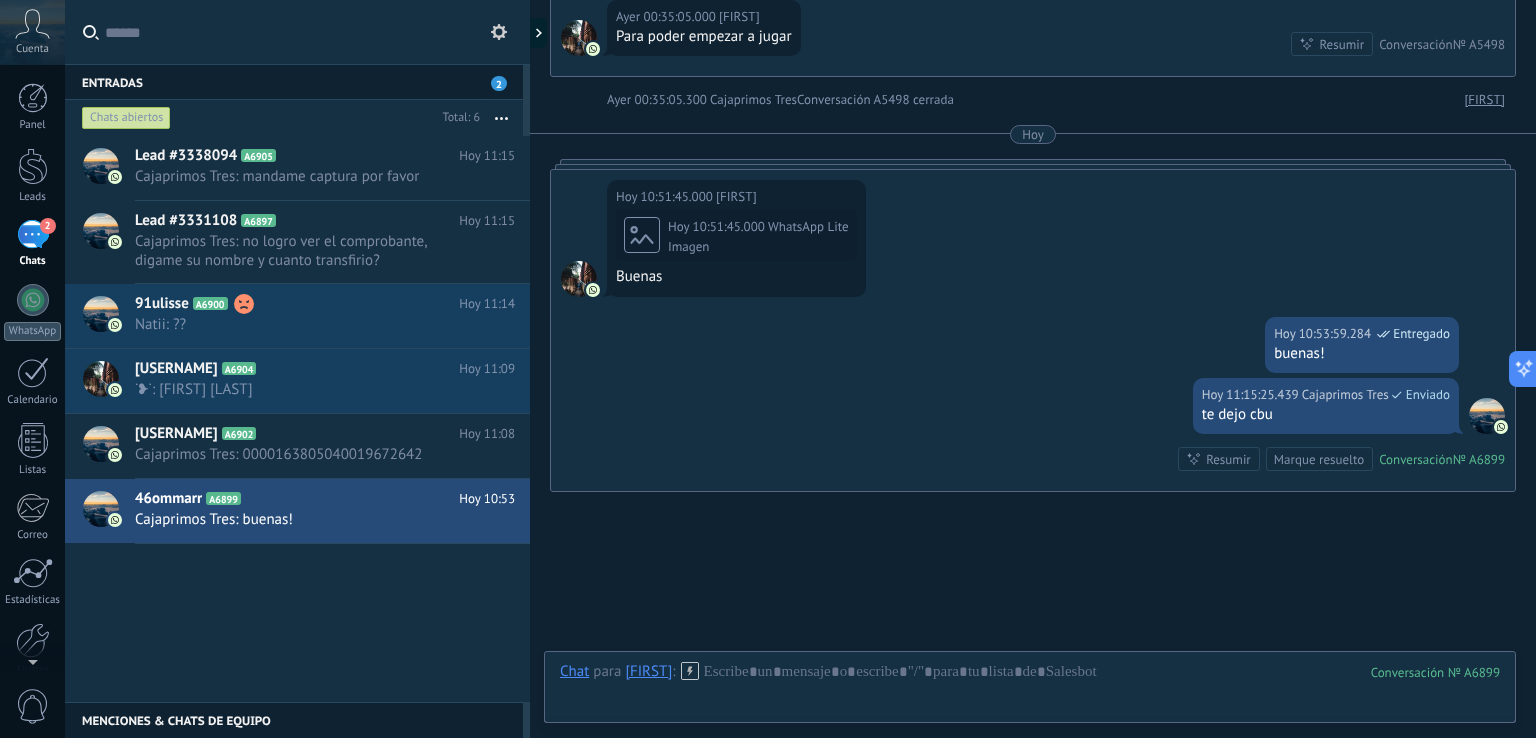 scroll, scrollTop: 1095, scrollLeft: 0, axis: vertical 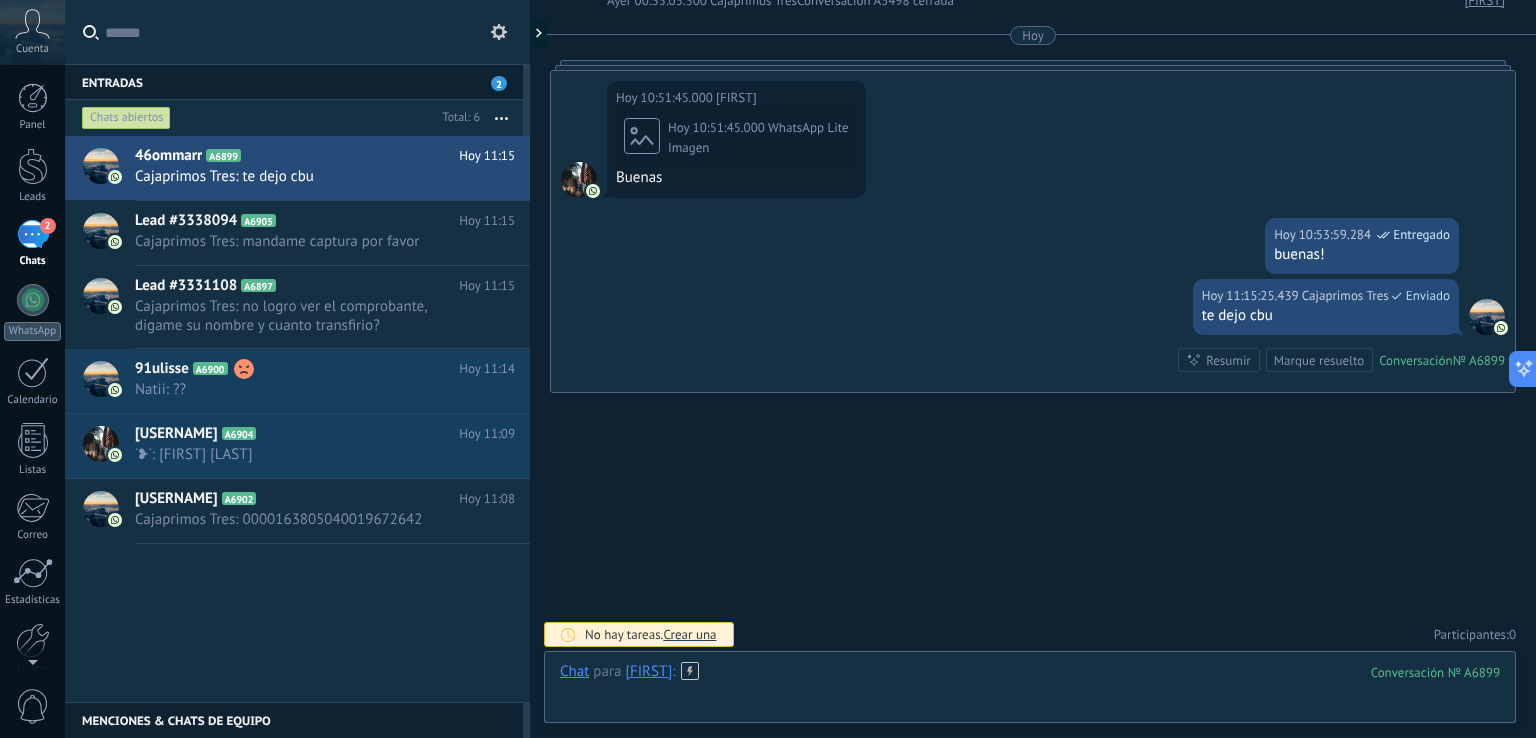 click at bounding box center [1030, 692] 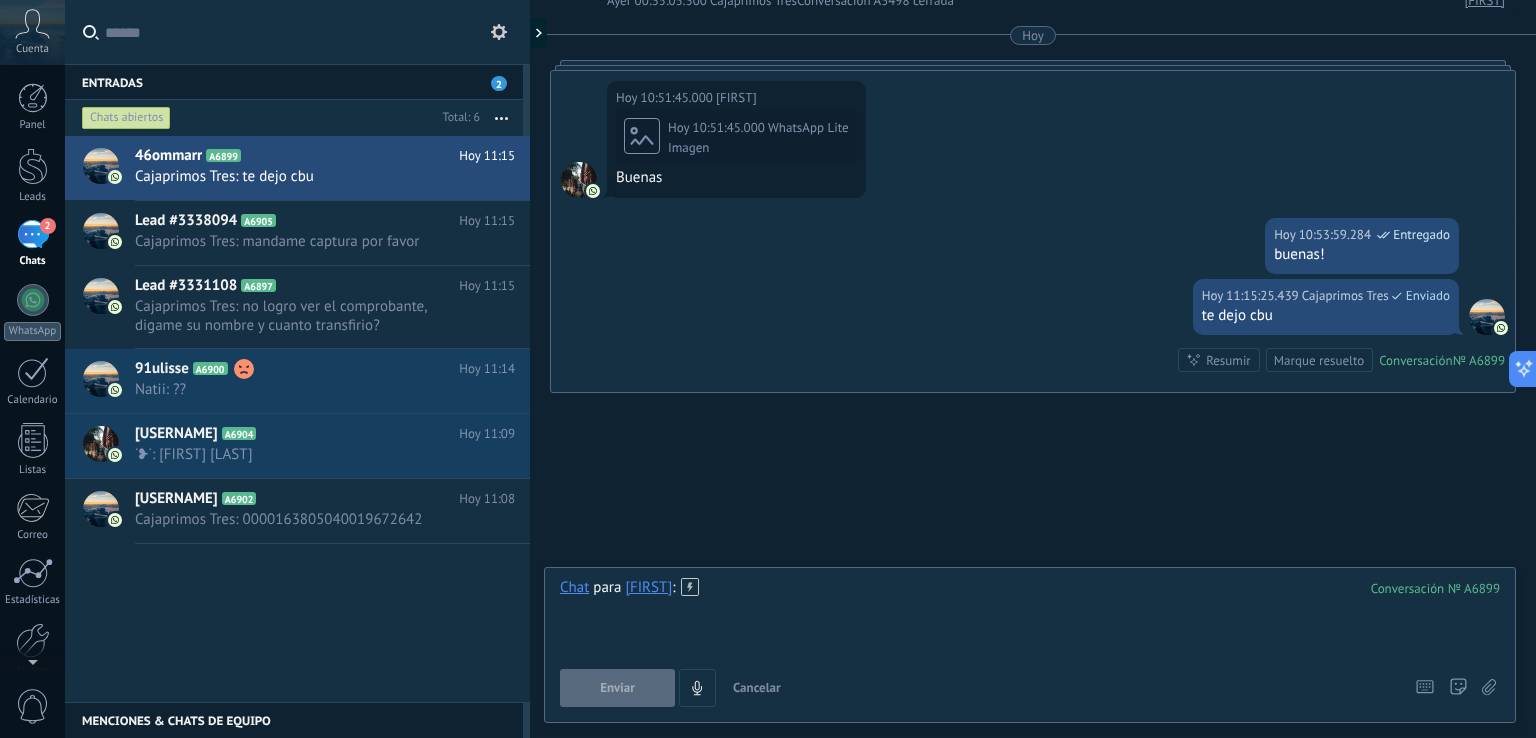 click at bounding box center (1030, 616) 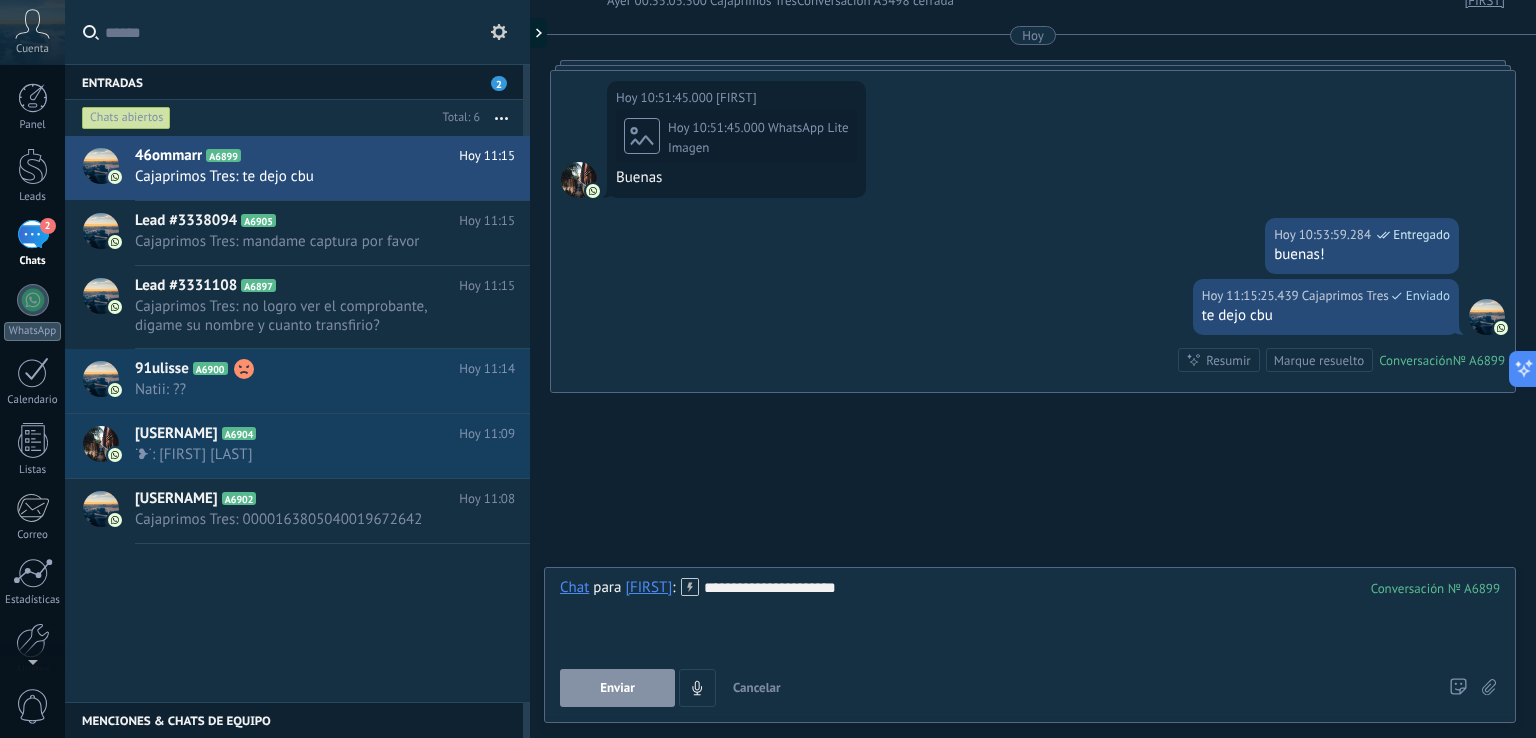click on "Enviar" at bounding box center (617, 688) 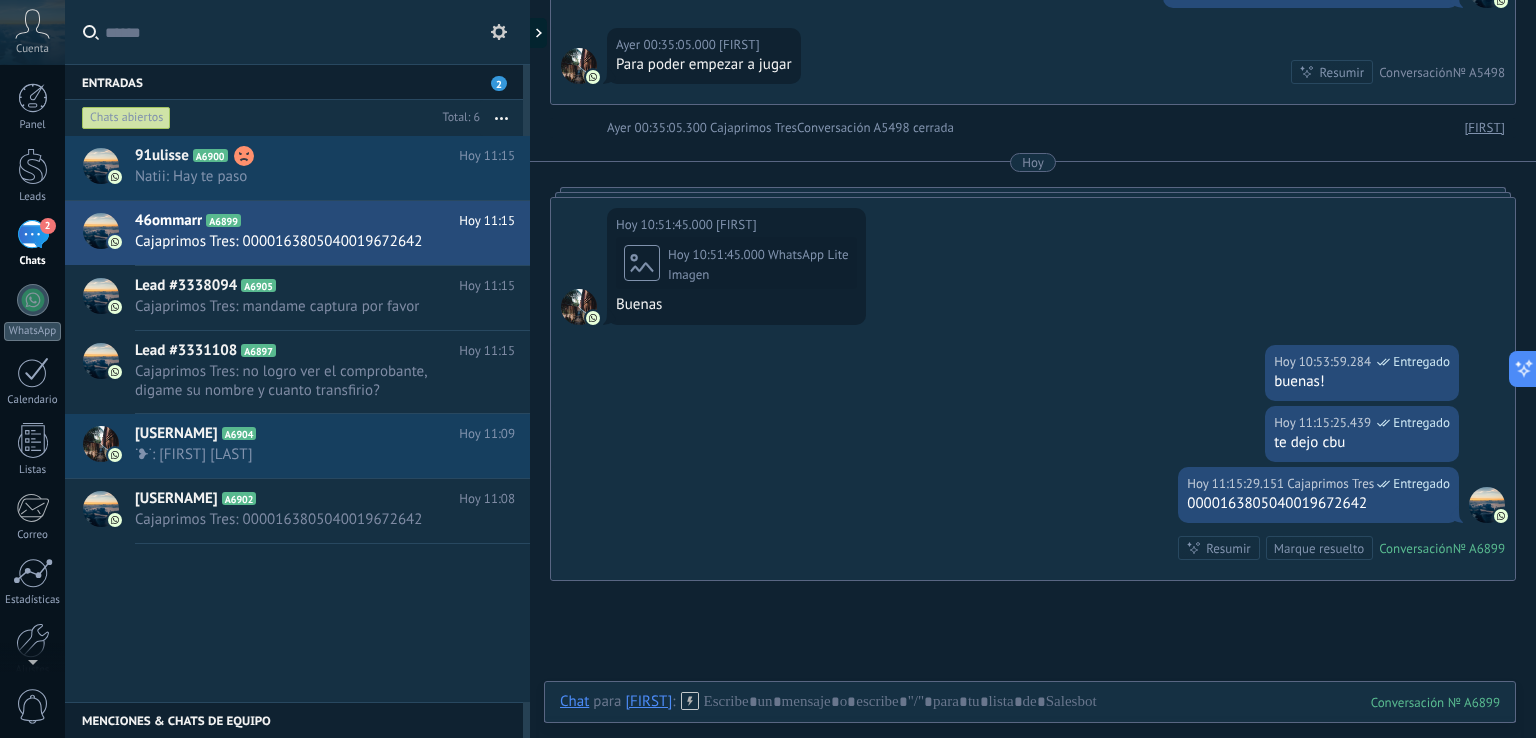 scroll, scrollTop: 956, scrollLeft: 0, axis: vertical 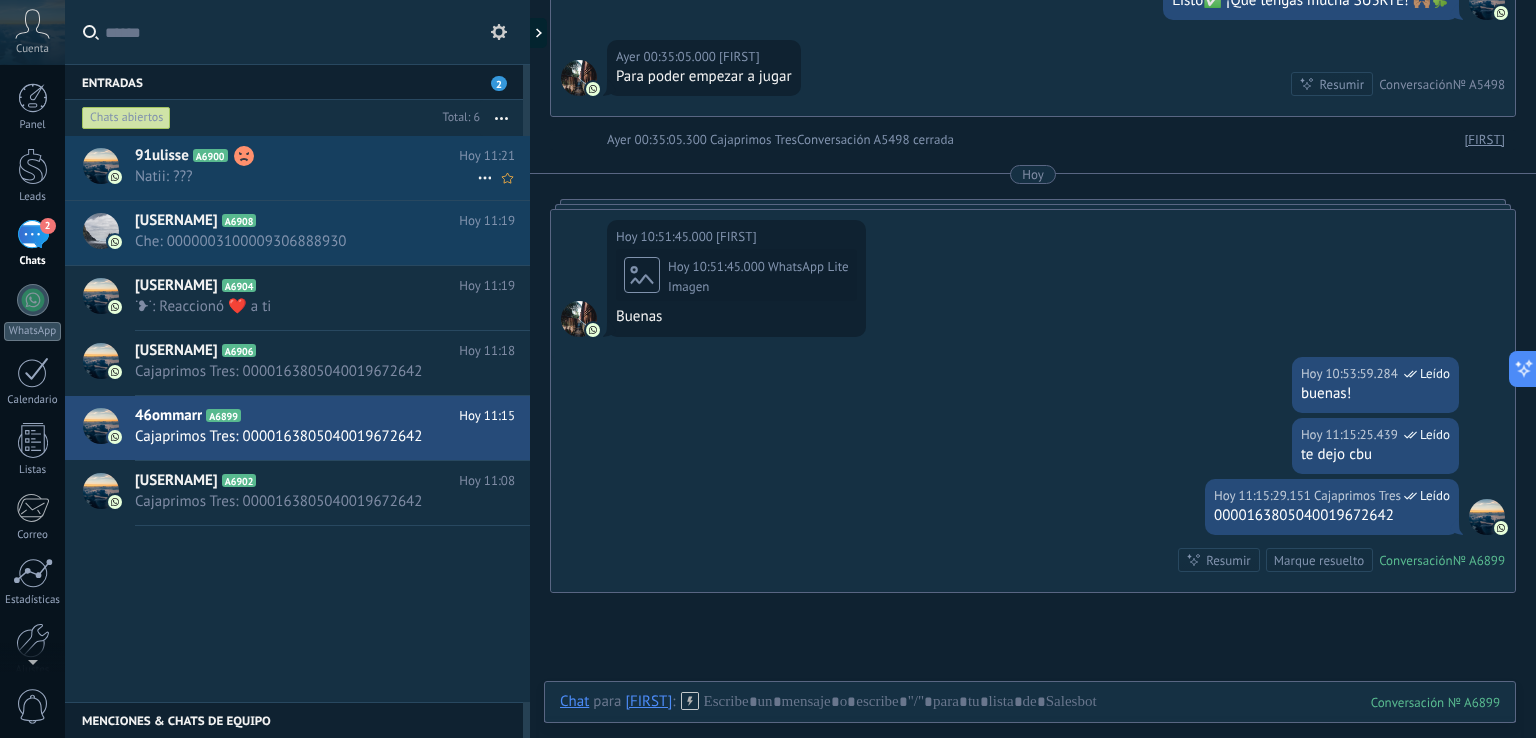 click on "Natii: ???" at bounding box center (306, 176) 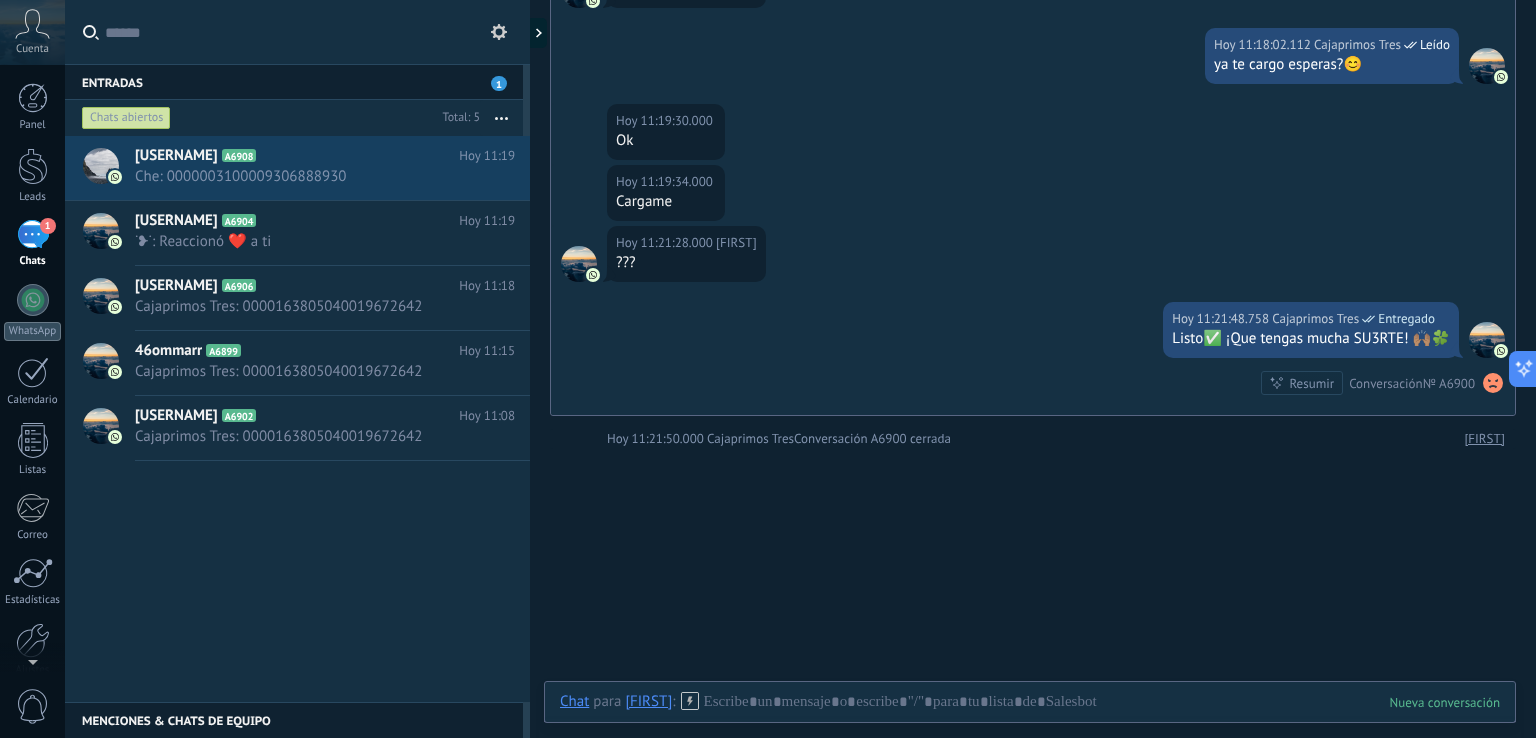 scroll, scrollTop: 1719, scrollLeft: 0, axis: vertical 